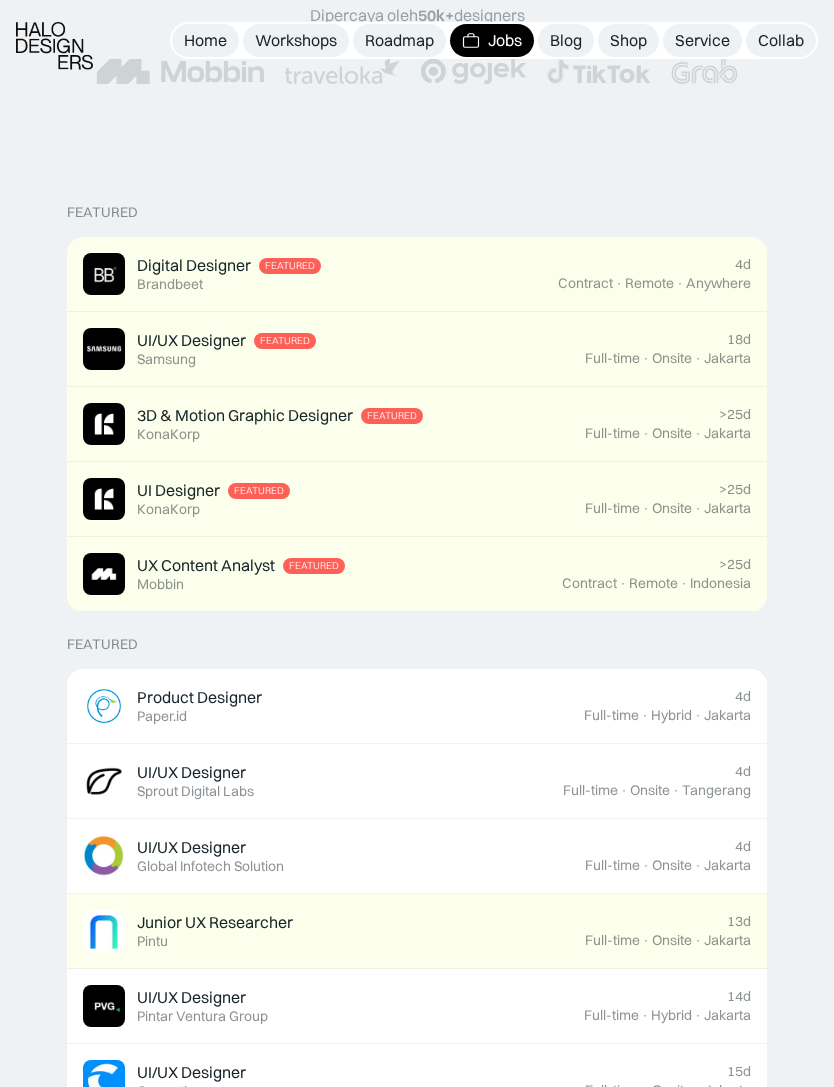 scroll, scrollTop: 365, scrollLeft: 0, axis: vertical 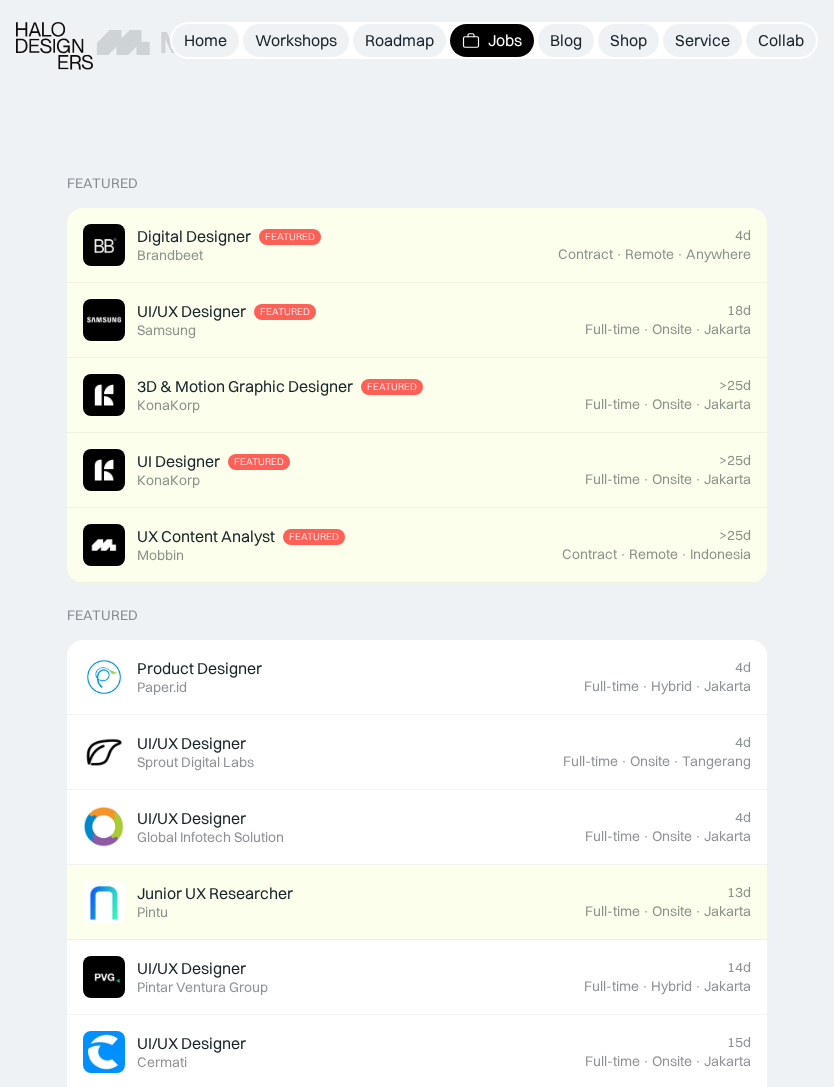 click on "UI Designer Featured KonaKorp" at bounding box center [334, 470] 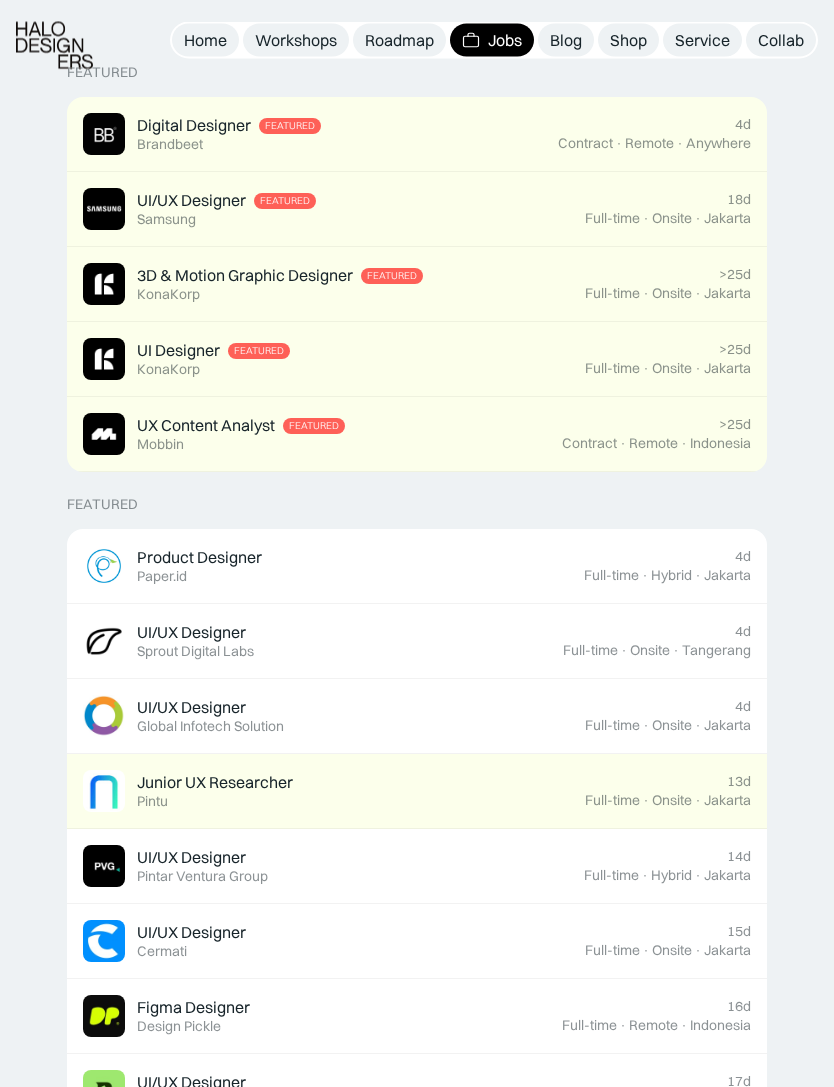 scroll, scrollTop: 517, scrollLeft: 0, axis: vertical 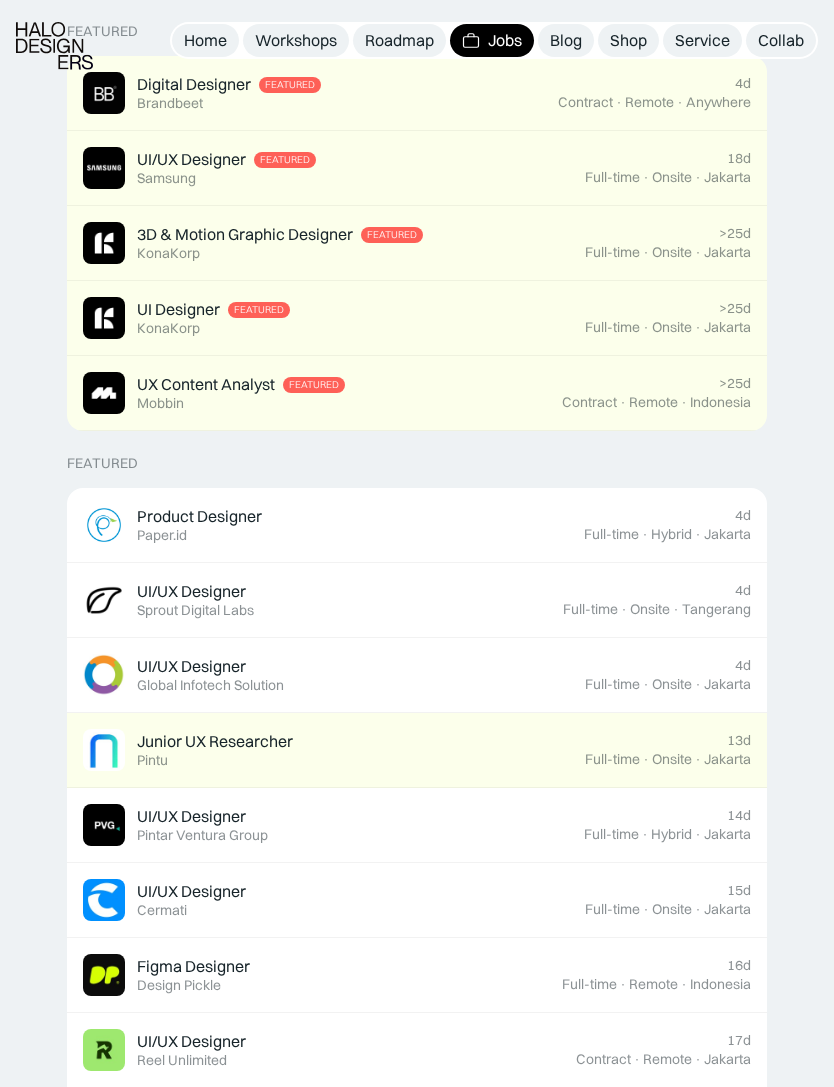click on "UI/UX Designer Featured Sprout Digital Labs 4d Full-time  ·  Onsite  ·  Tangerang" at bounding box center [417, 600] 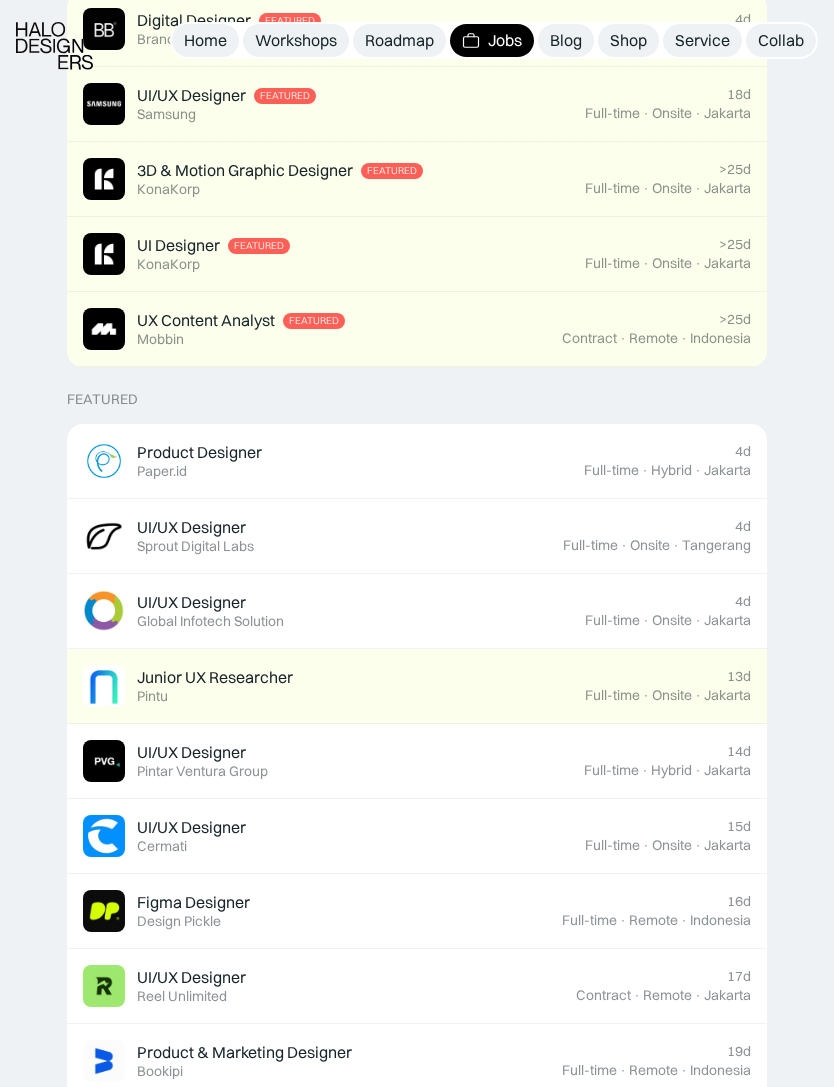 click on "UI/UX Designer Featured Sprout Digital Labs" at bounding box center (323, 536) 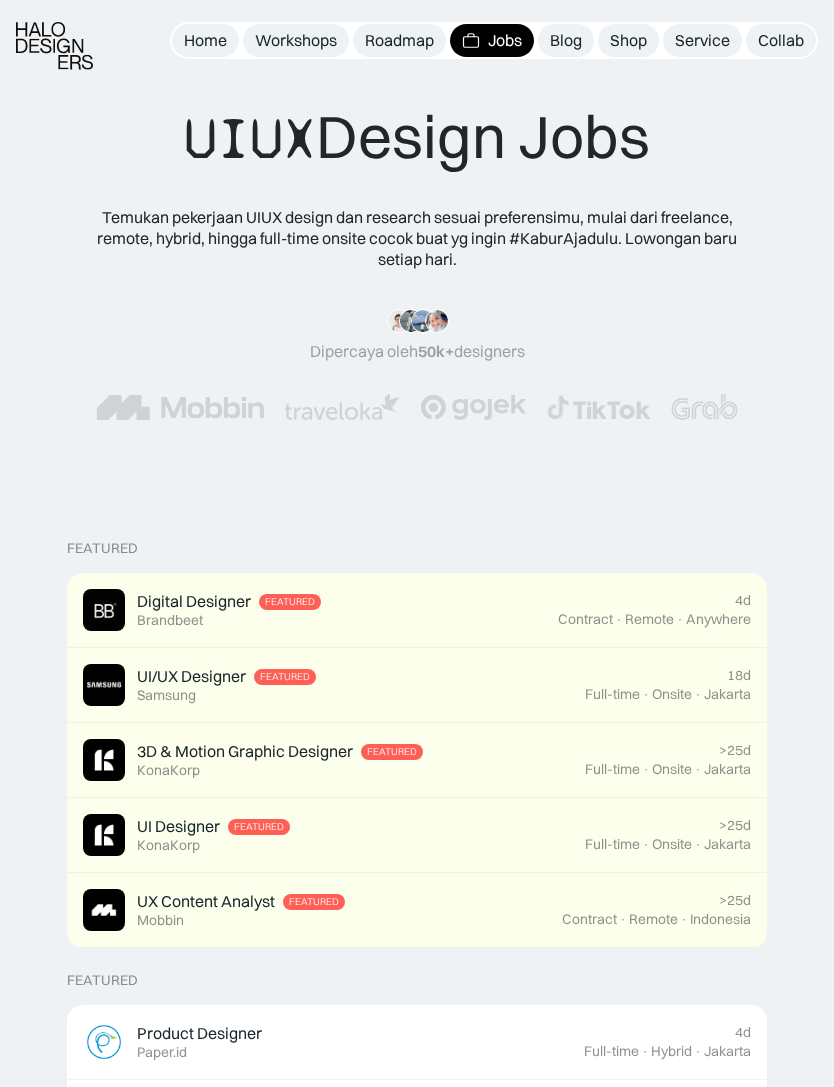 scroll, scrollTop: 581, scrollLeft: 0, axis: vertical 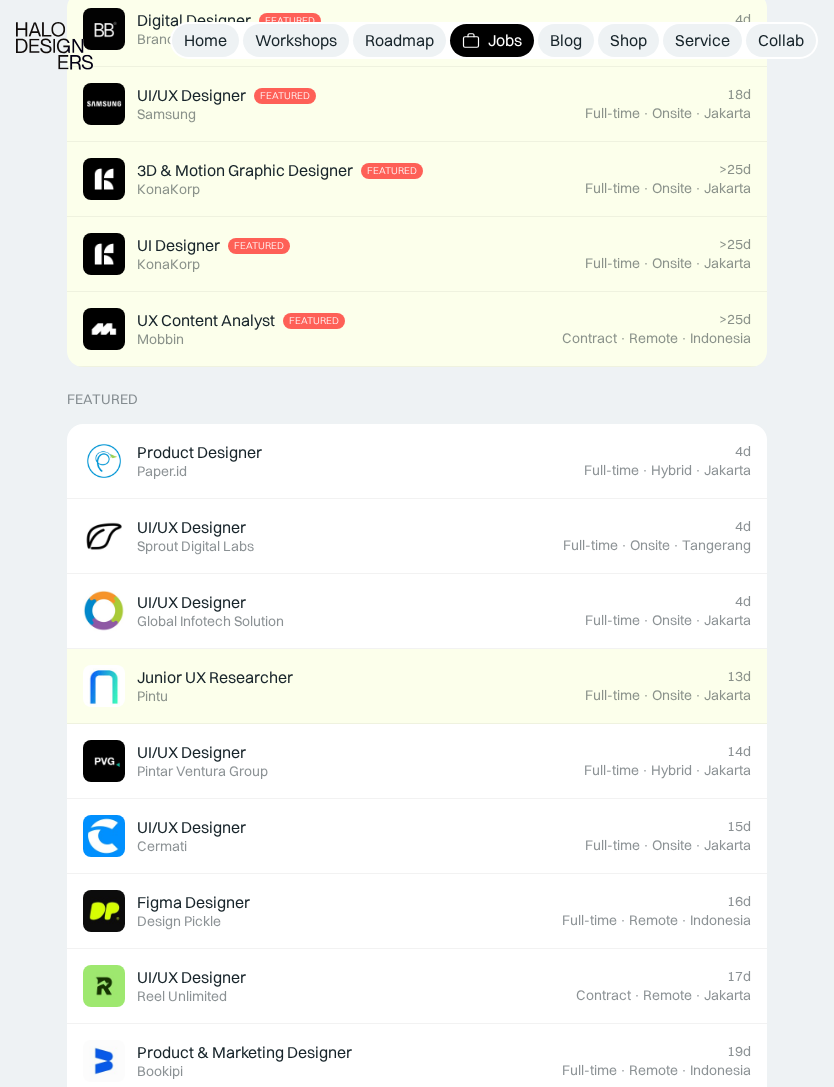 click on "Product Designer Featured Paper.id" at bounding box center (333, 461) 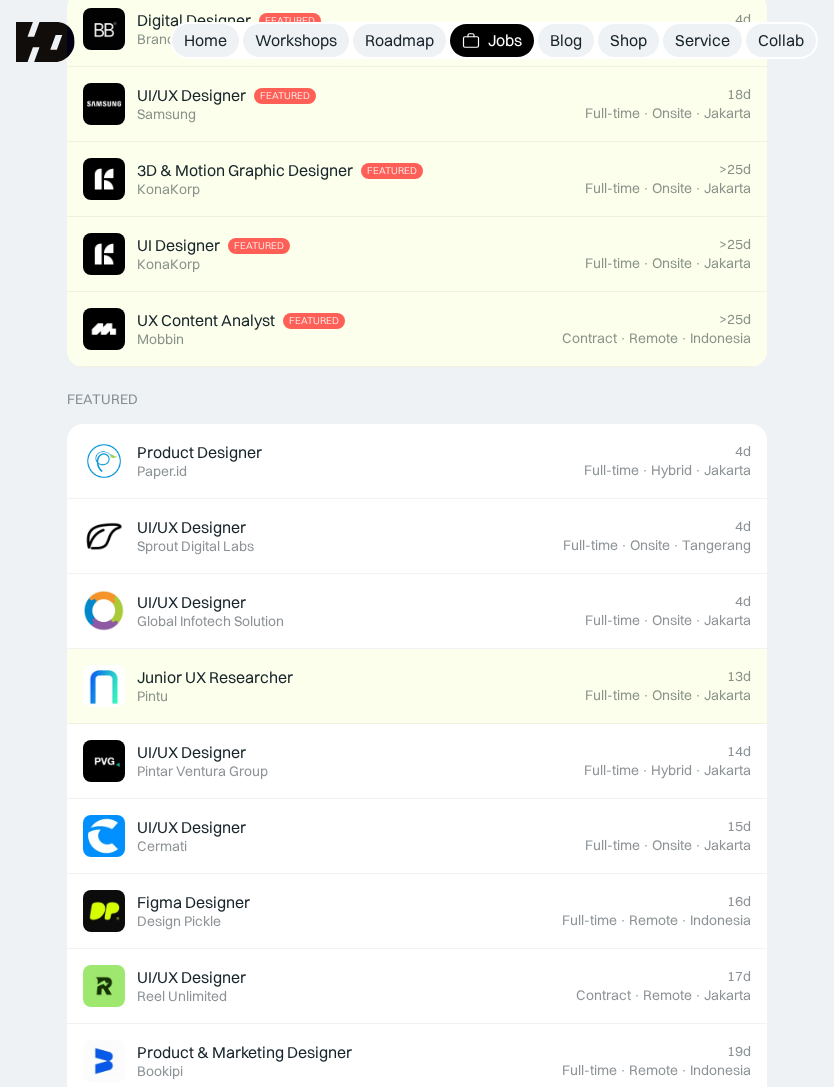 scroll, scrollTop: 581, scrollLeft: 0, axis: vertical 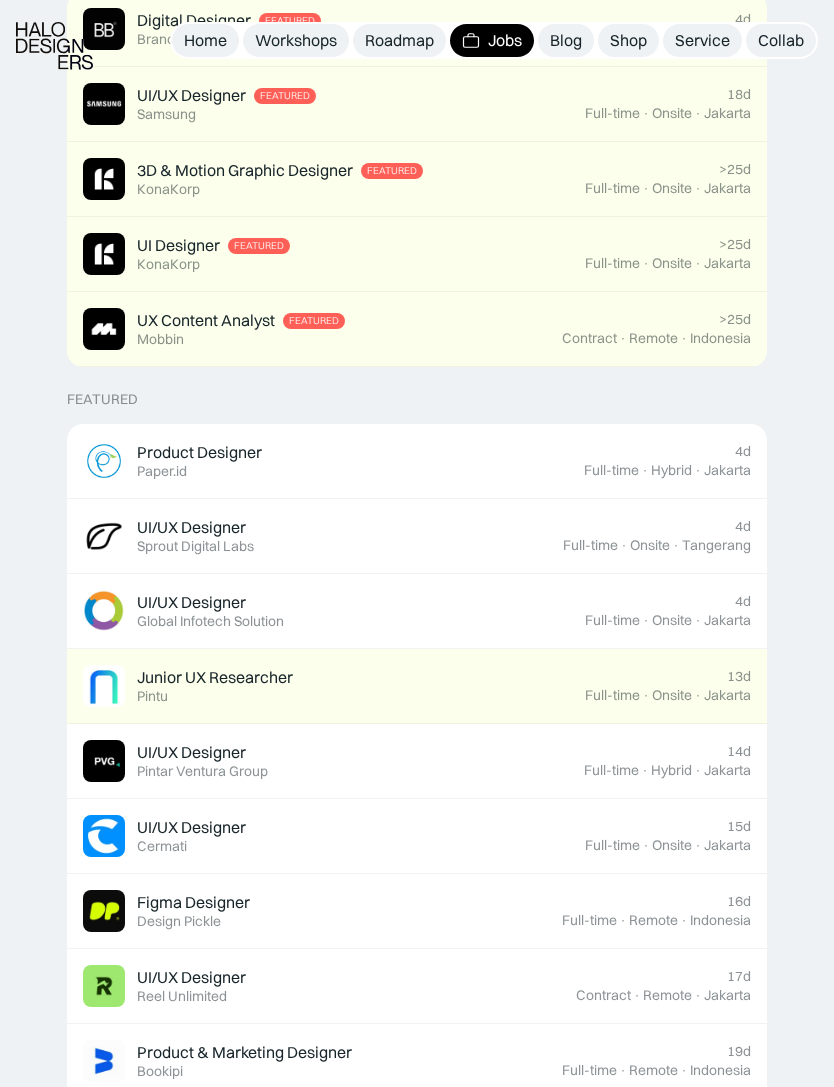 click on "UI/UX Designer Featured Global Infotech Solution" at bounding box center [334, 611] 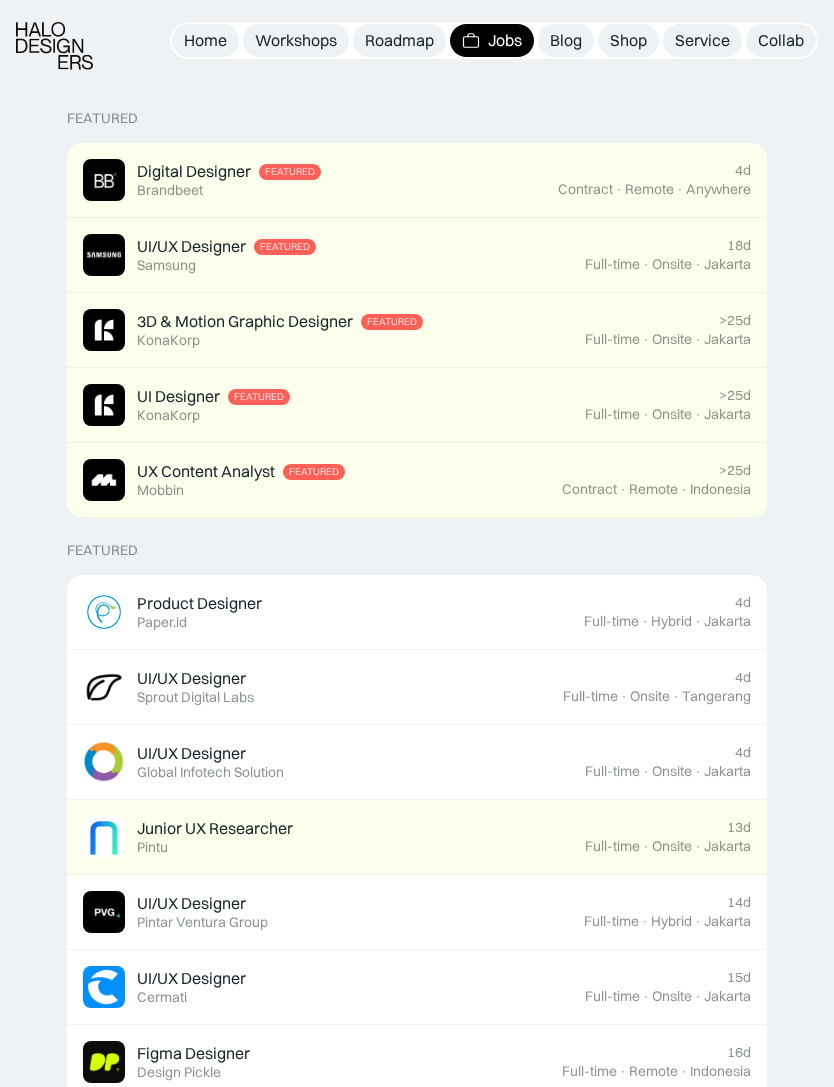 scroll, scrollTop: 431, scrollLeft: 0, axis: vertical 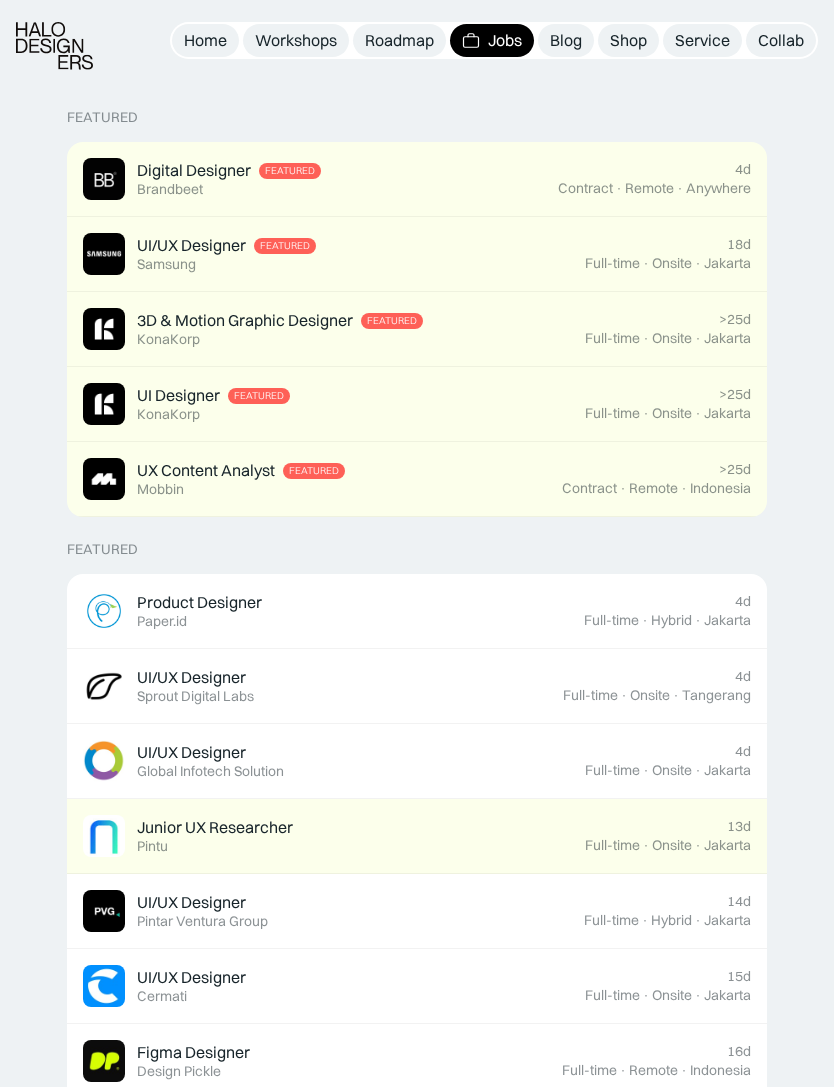 click on "UI/UX Designer Featured Samsung" at bounding box center [334, 254] 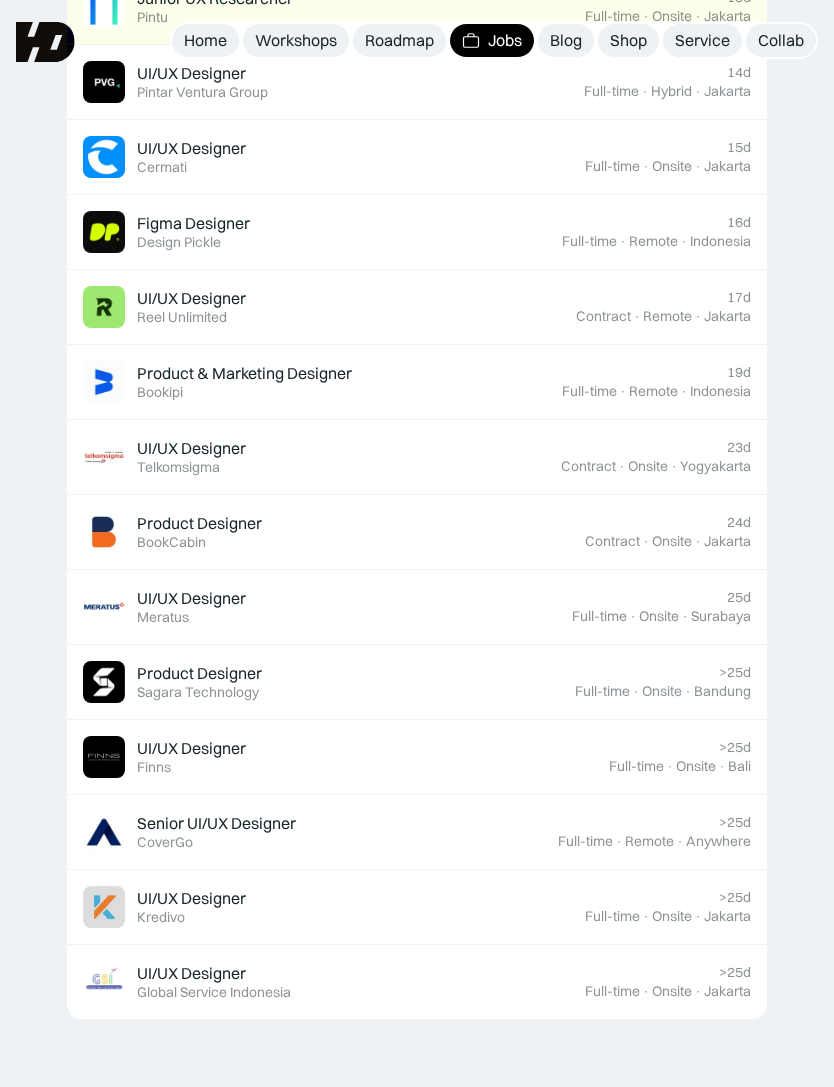 scroll, scrollTop: 1259, scrollLeft: 0, axis: vertical 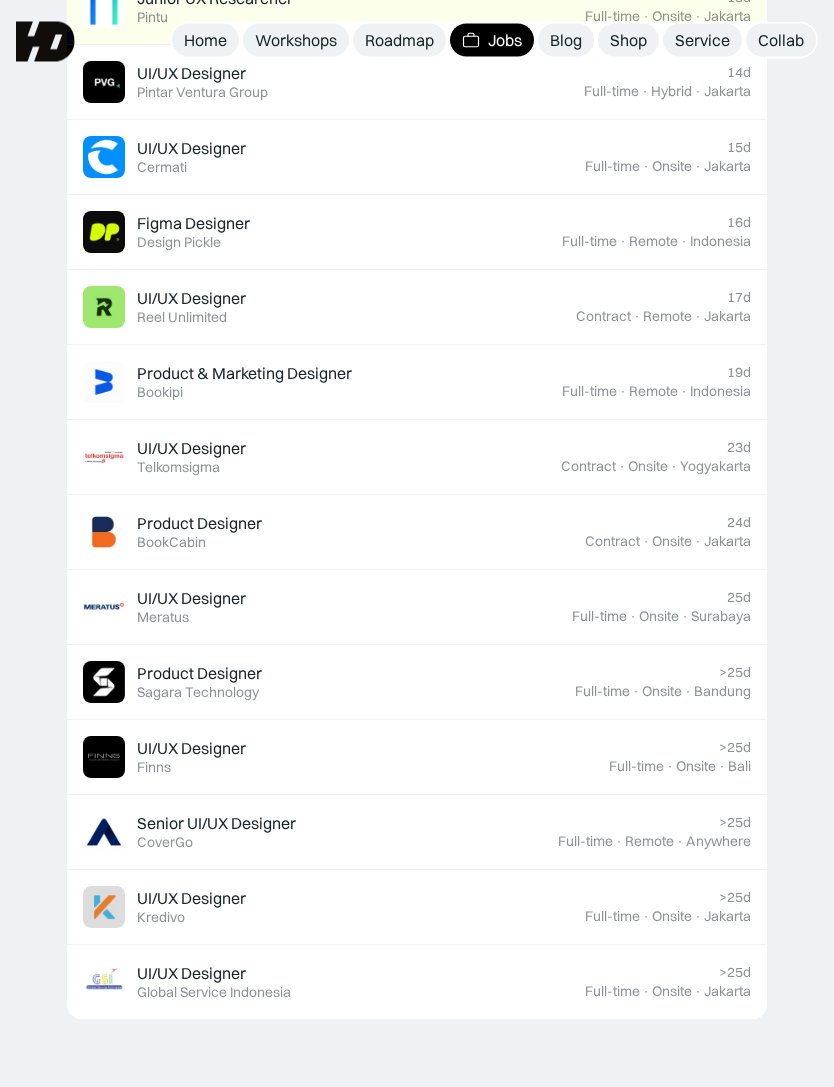 click on "UI/UX Designer Featured Telkomsigma" at bounding box center (322, 458) 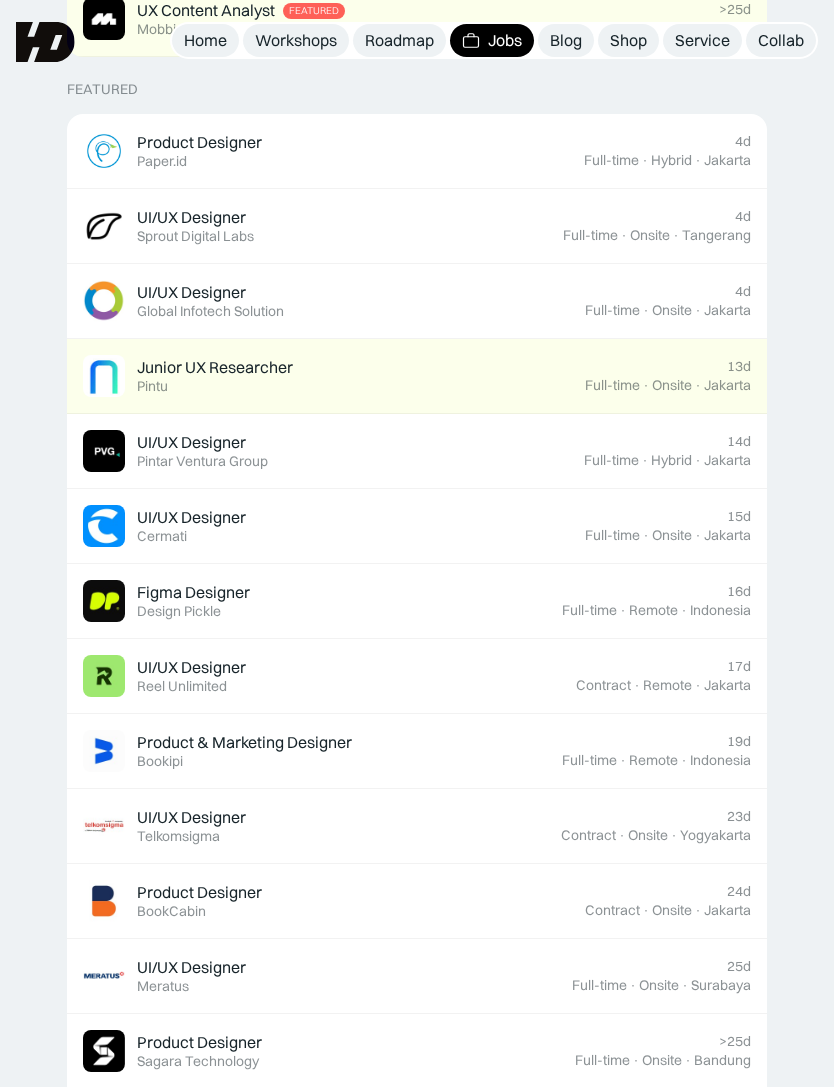 scroll, scrollTop: 890, scrollLeft: 0, axis: vertical 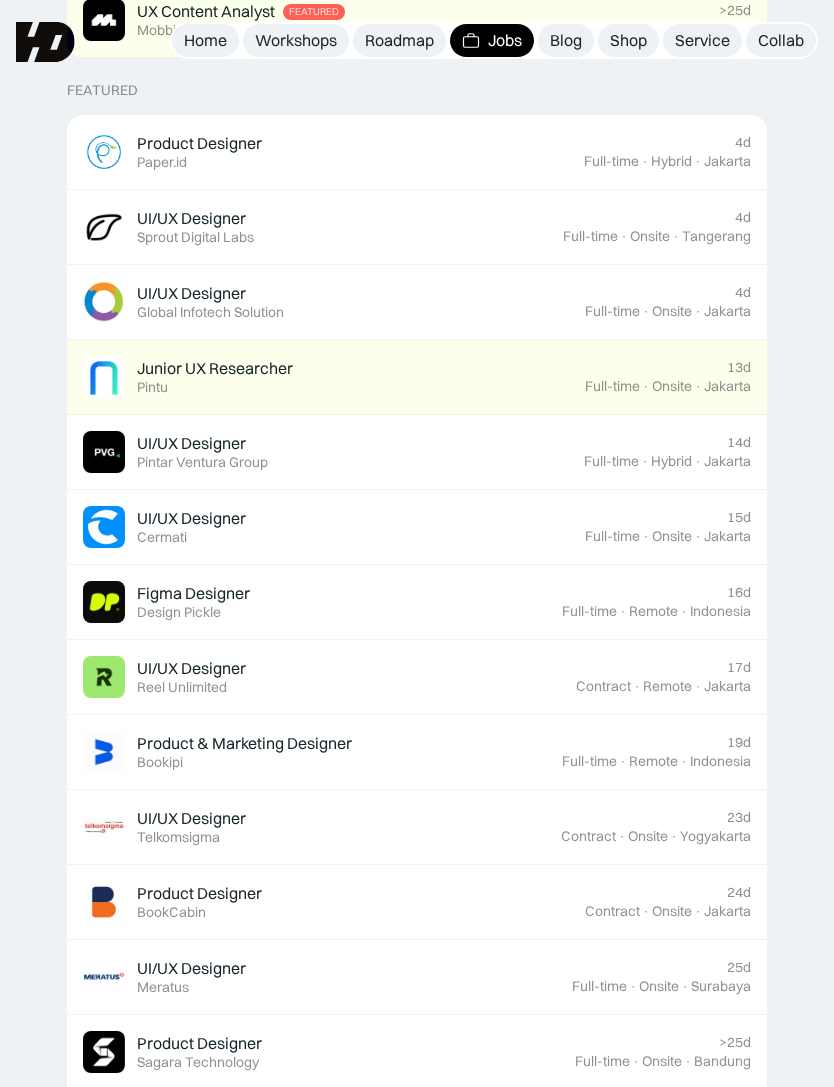 click on "UI/UX Designer Featured Pintar Ventura Group" at bounding box center (333, 452) 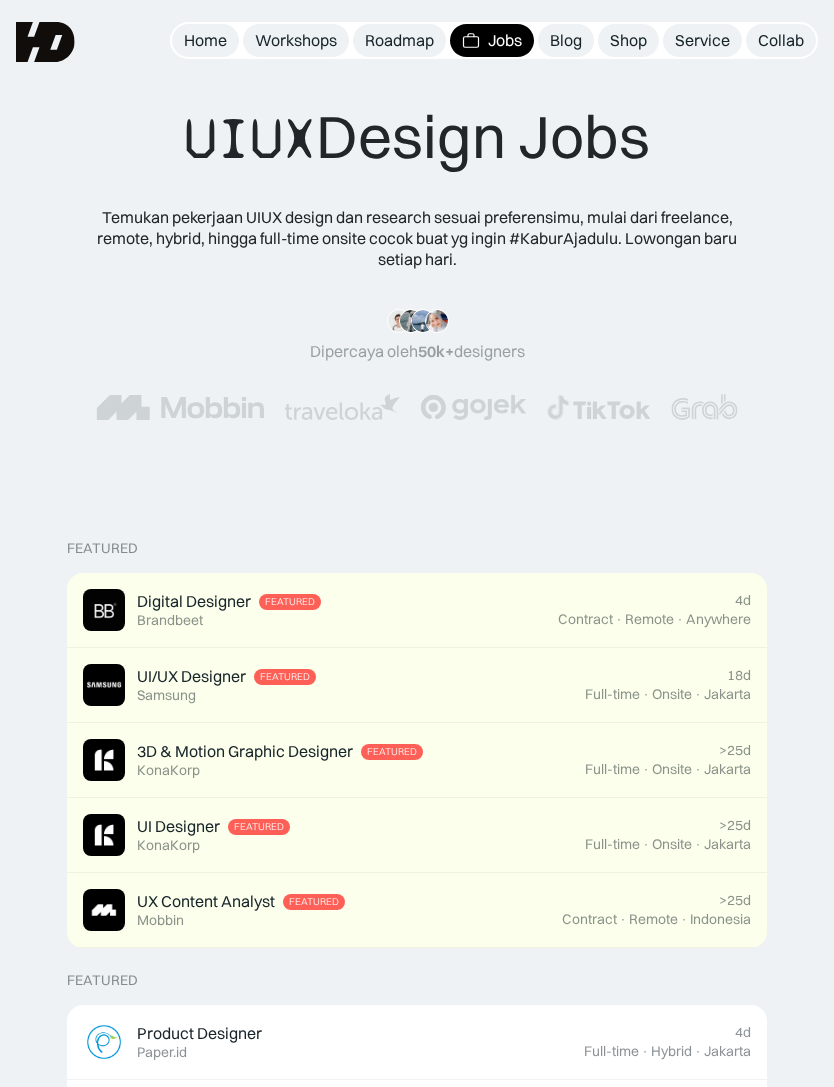 scroll, scrollTop: 890, scrollLeft: 0, axis: vertical 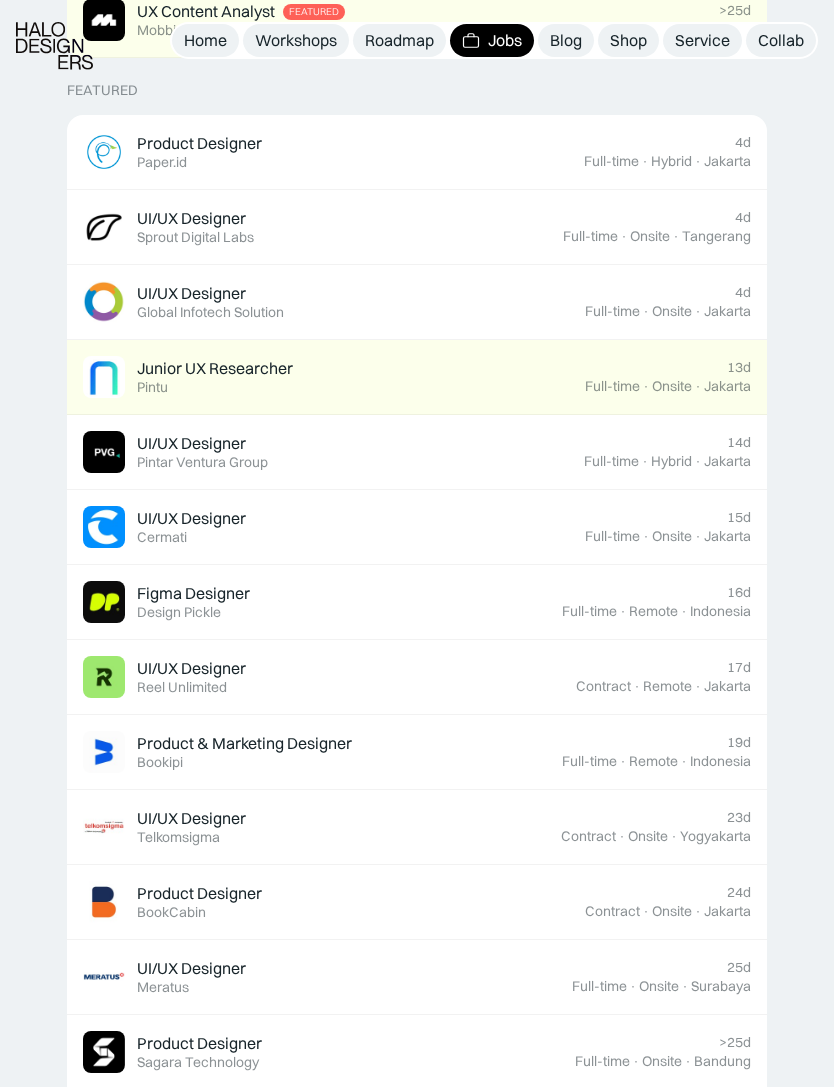 click on "UI/UX Designer Featured Sprout Digital Labs" at bounding box center [323, 227] 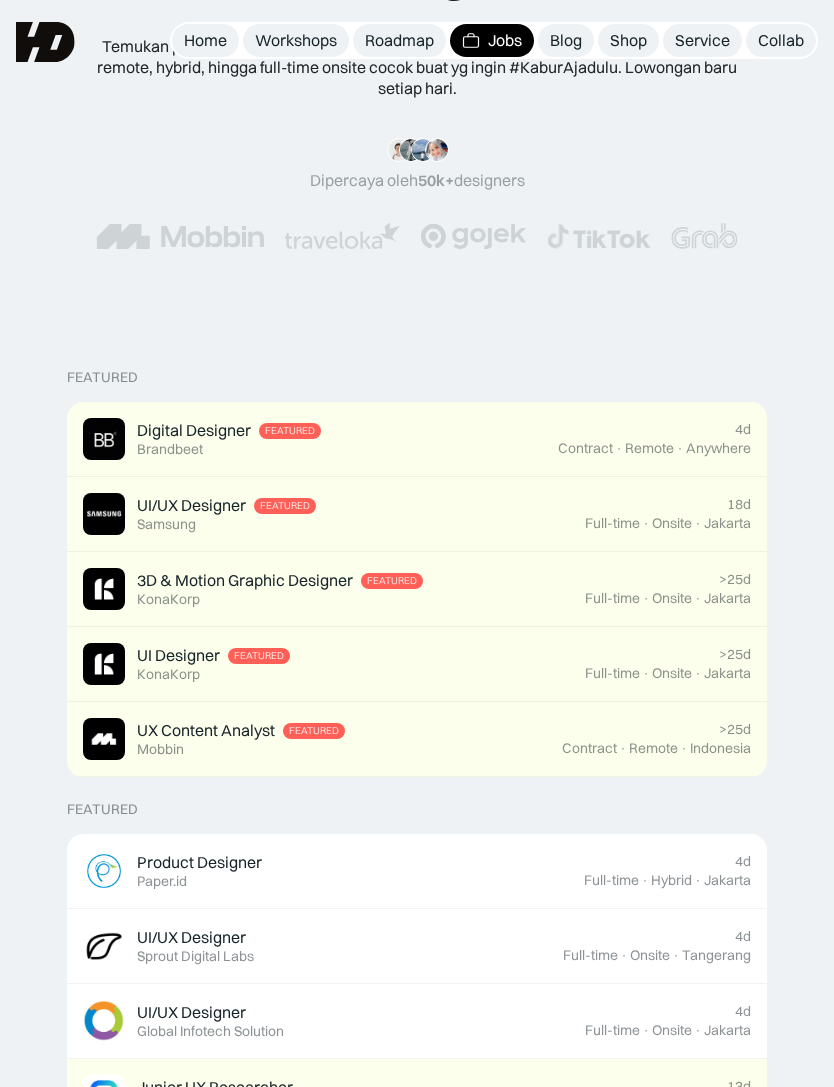 scroll, scrollTop: 0, scrollLeft: 0, axis: both 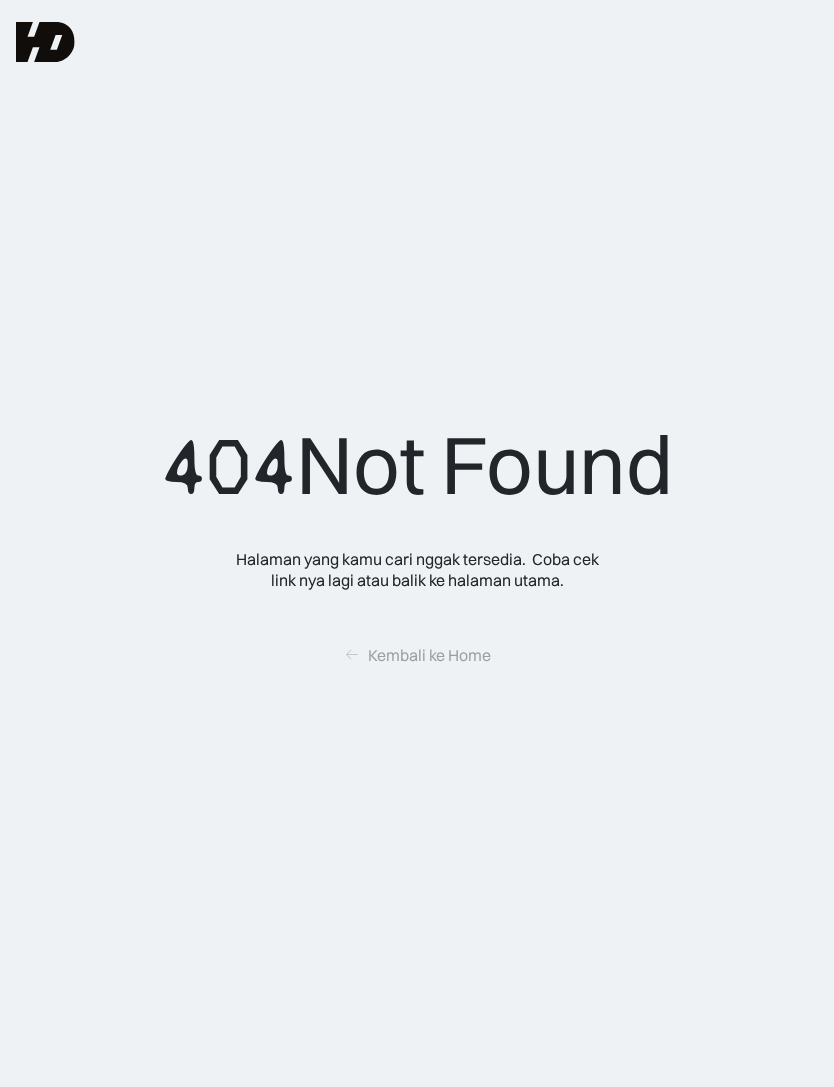 click on "Kembali ke Home" at bounding box center [429, 655] 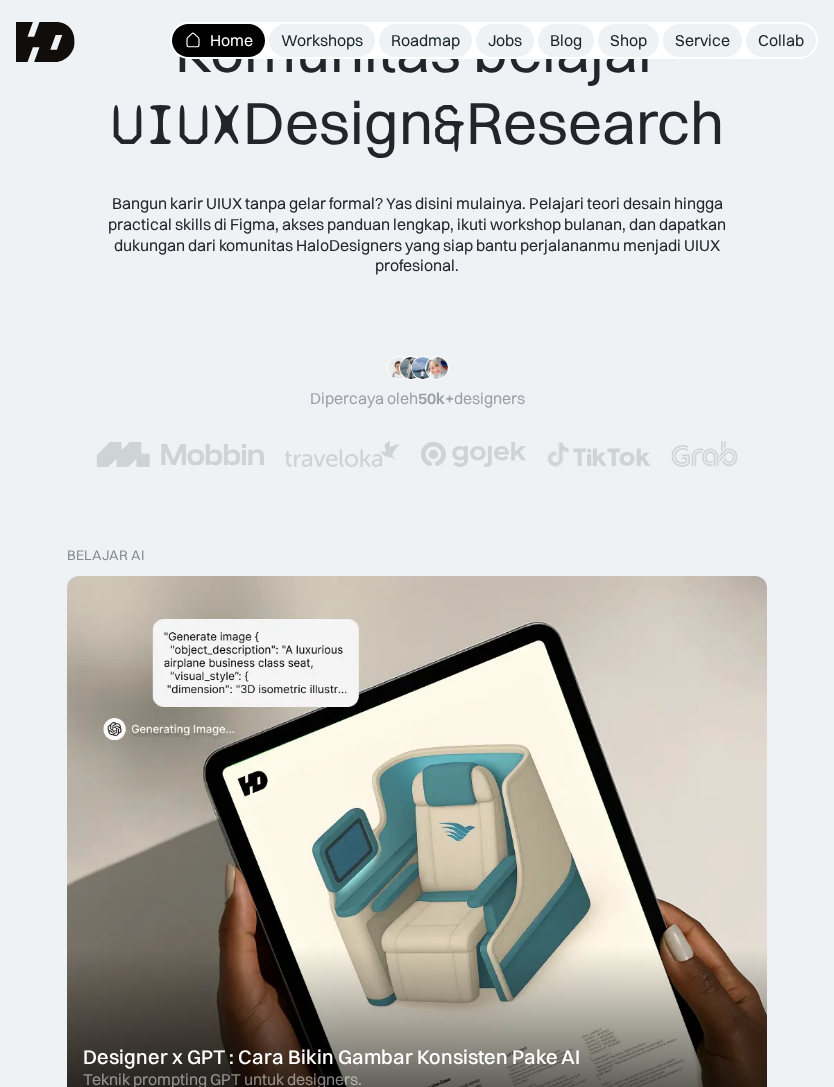 scroll, scrollTop: 0, scrollLeft: 0, axis: both 